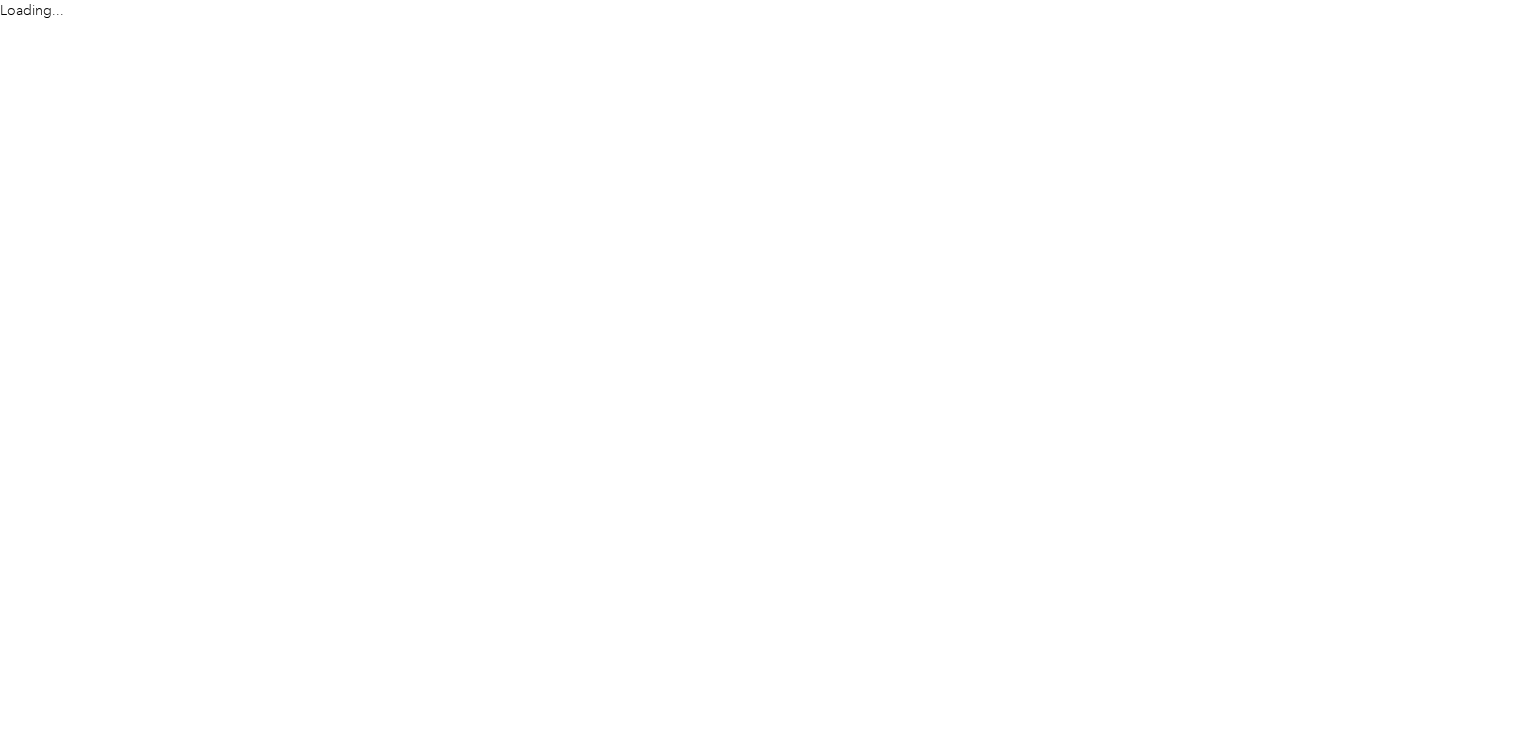 scroll, scrollTop: 0, scrollLeft: 0, axis: both 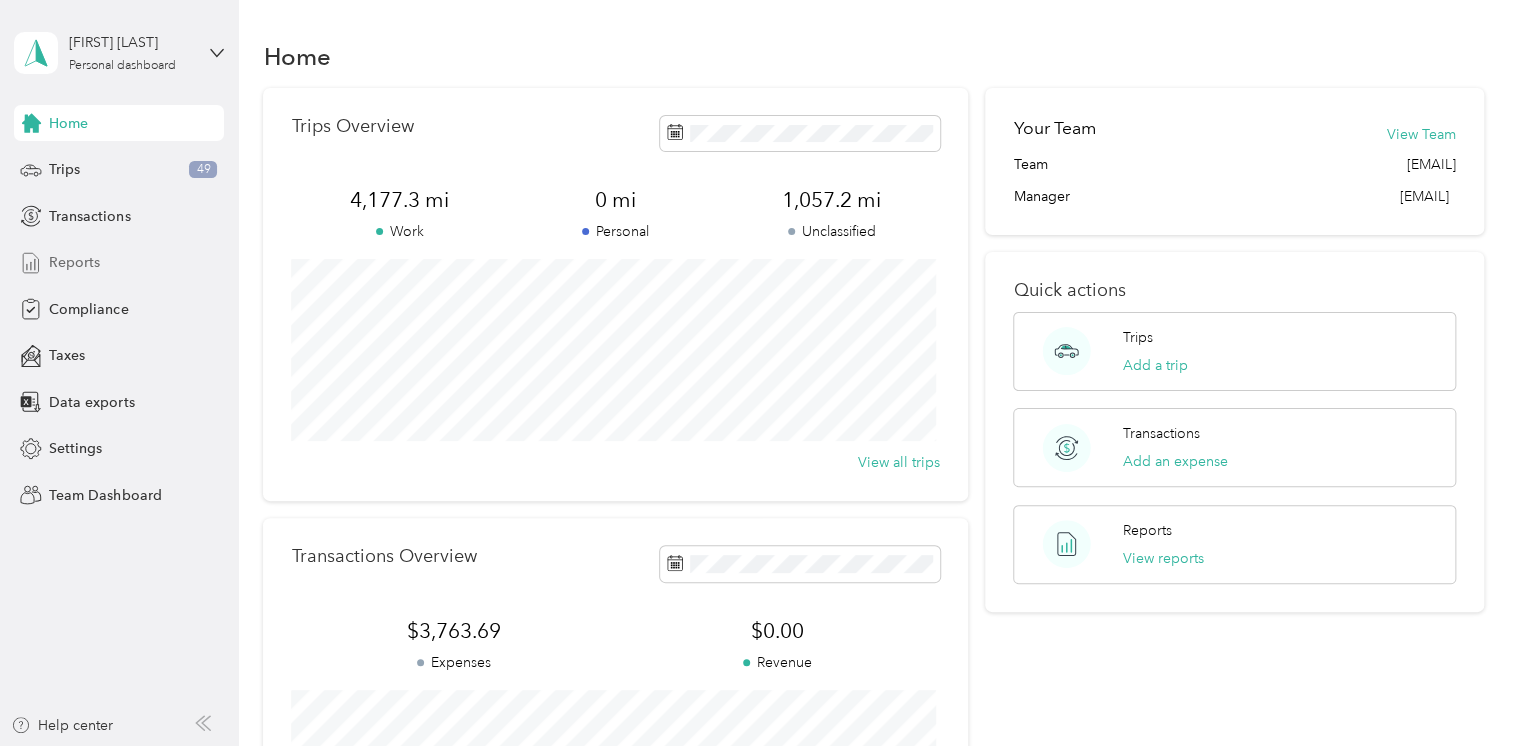 click on "Reports" at bounding box center (119, 263) 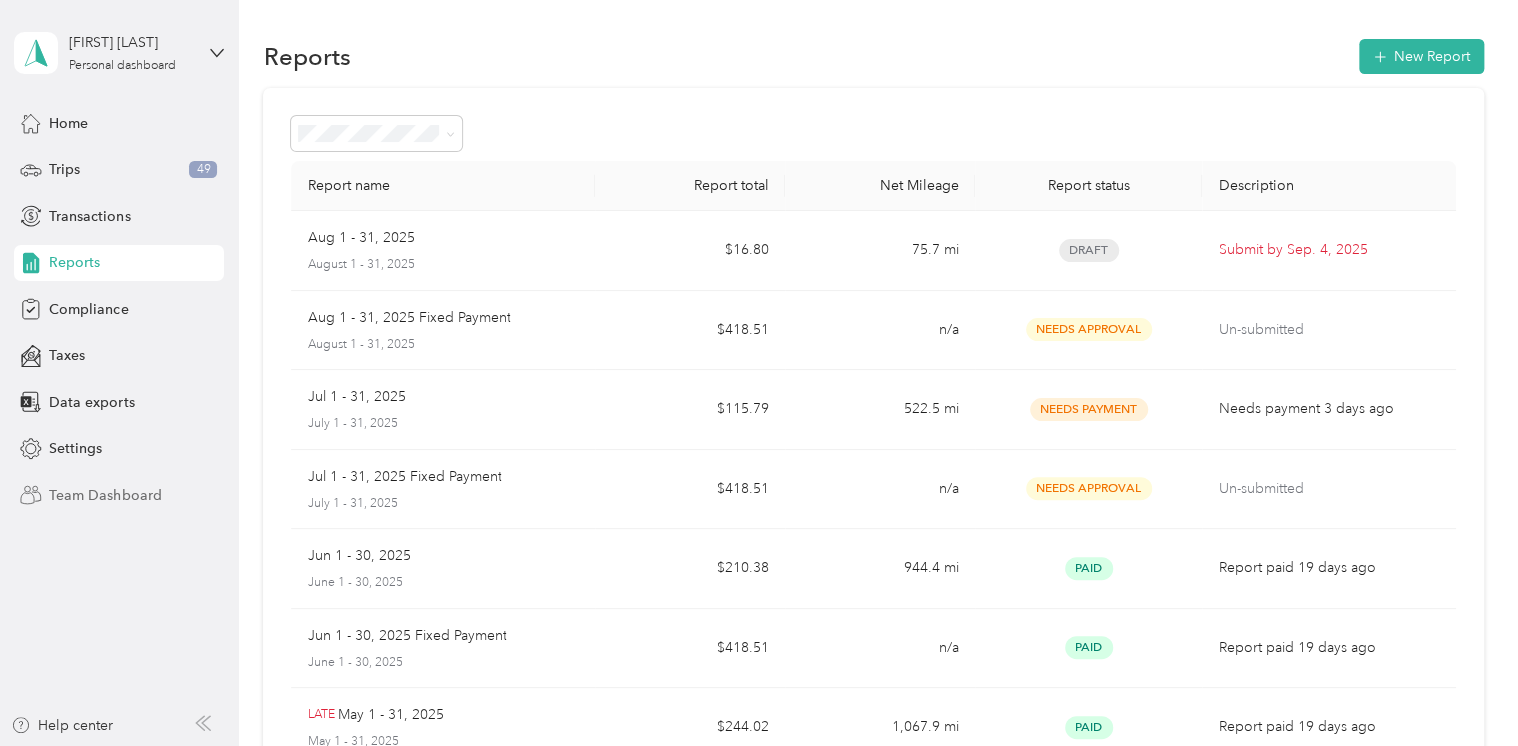 click on "Team Dashboard" at bounding box center [105, 495] 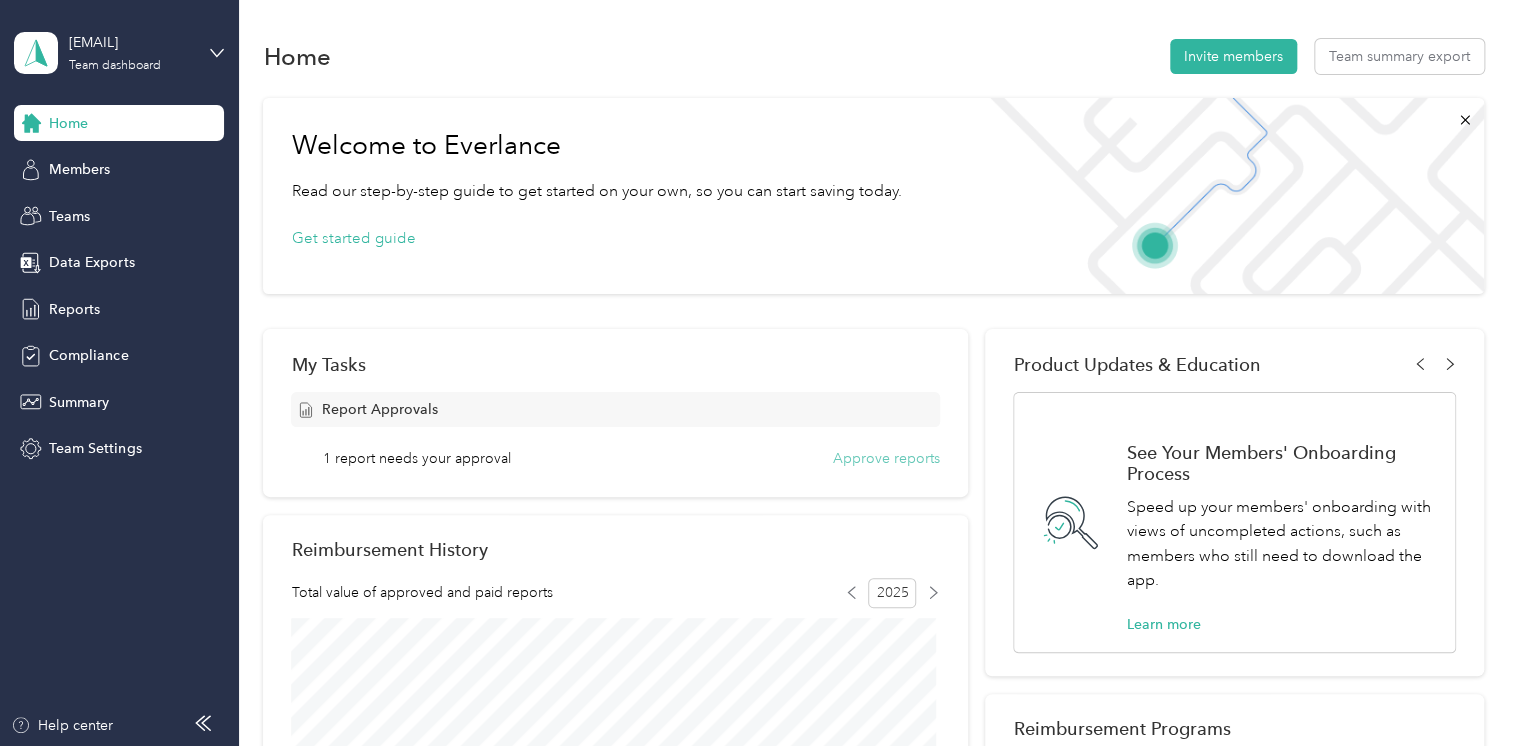 click on "Approve reports" at bounding box center [886, 458] 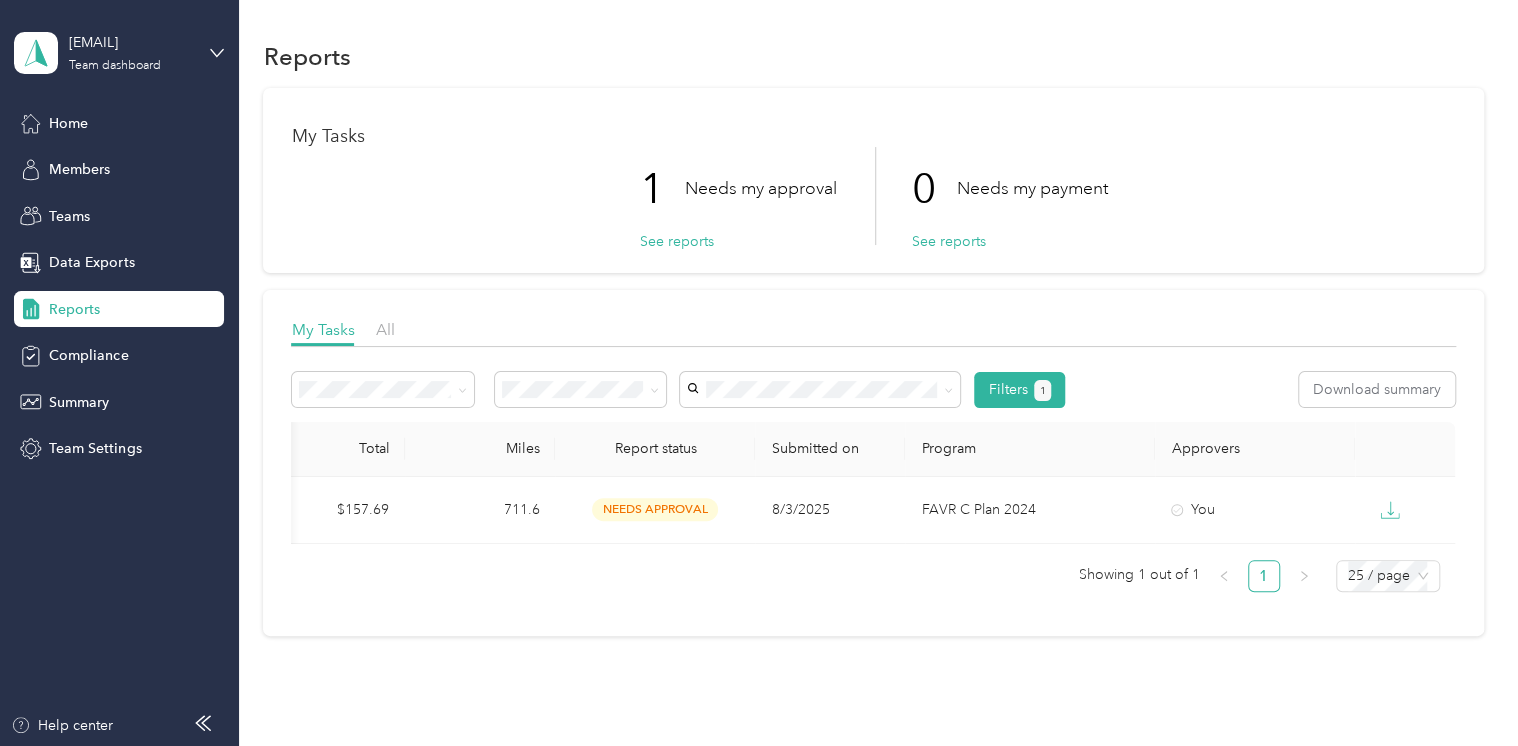 scroll, scrollTop: 0, scrollLeft: 0, axis: both 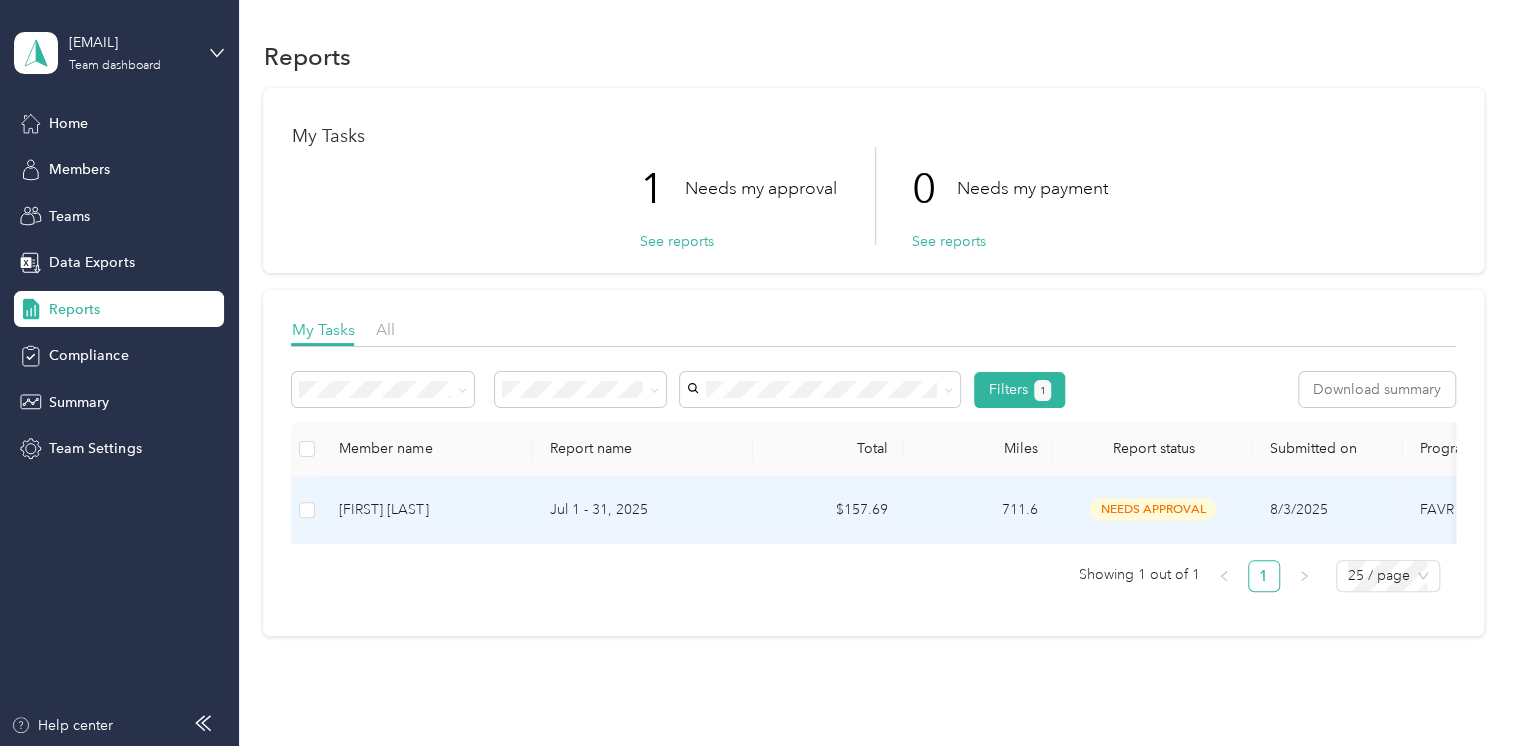 click on "Jul 1 - 31, 2025" at bounding box center [643, 510] 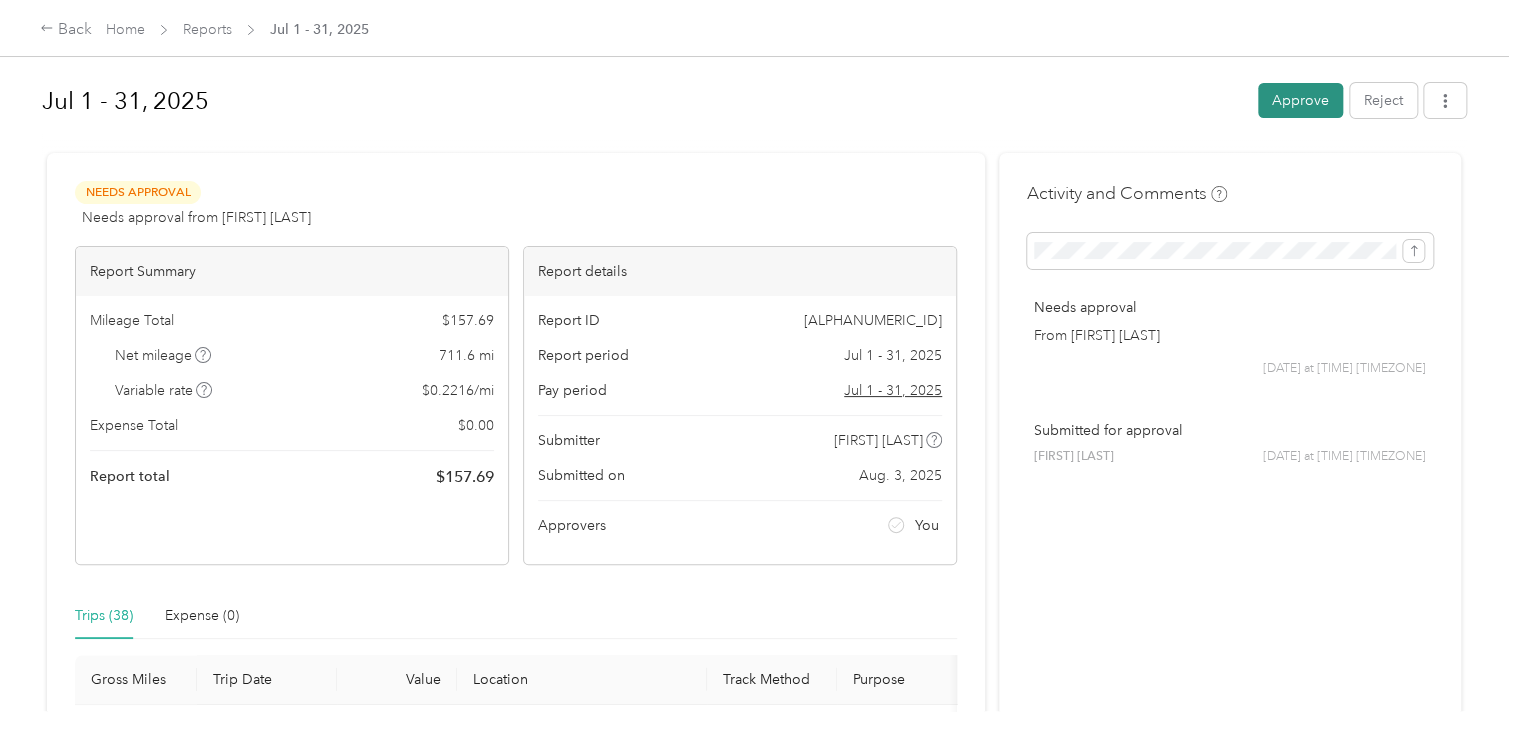 click on "Approve" at bounding box center [1300, 100] 